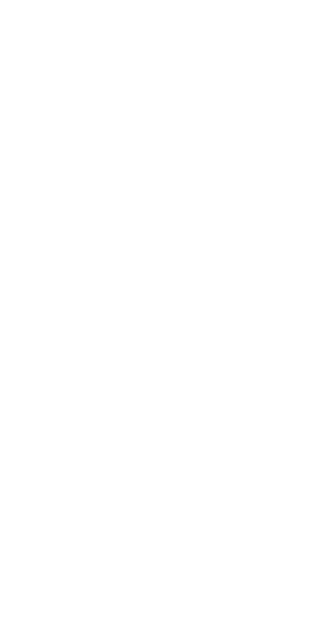 scroll, scrollTop: 0, scrollLeft: 0, axis: both 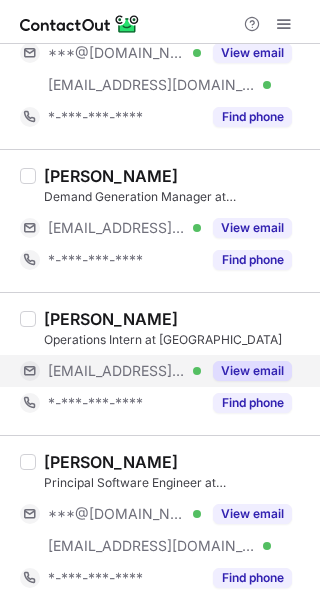 click on "View email" at bounding box center (252, 371) 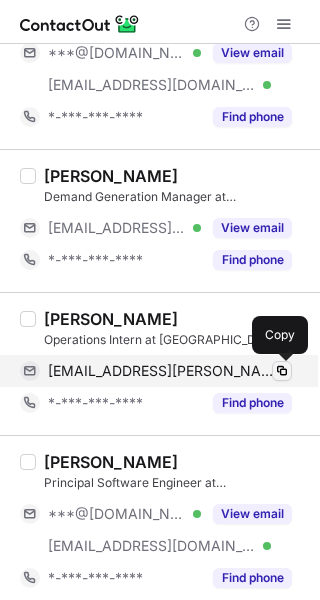 click at bounding box center (282, 371) 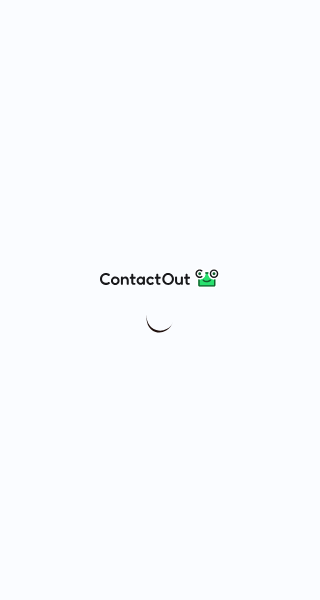scroll, scrollTop: 0, scrollLeft: 0, axis: both 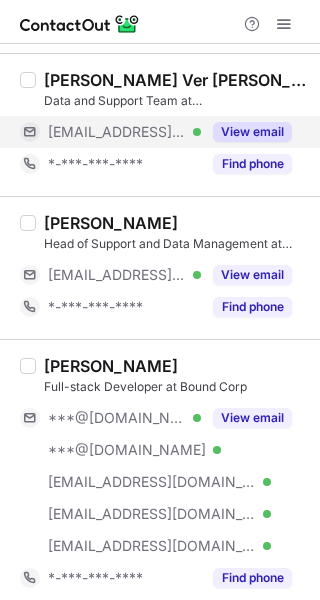click on "View email" at bounding box center [252, 132] 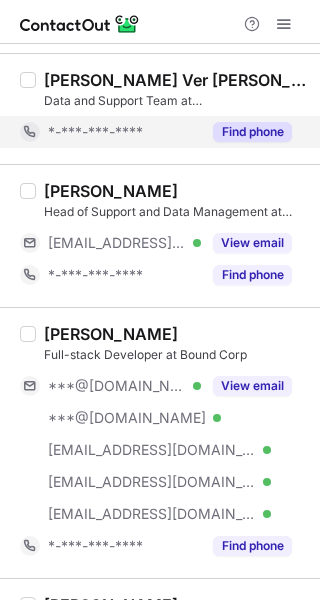 click on "Find phone" at bounding box center (252, 132) 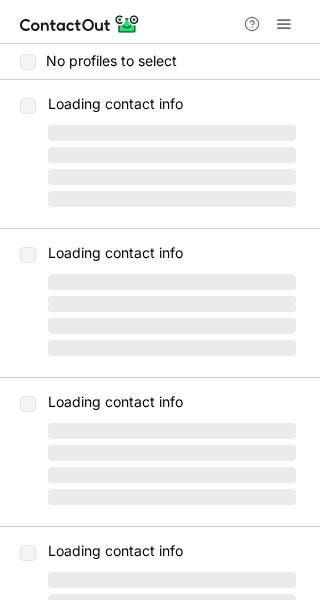 scroll, scrollTop: 0, scrollLeft: 0, axis: both 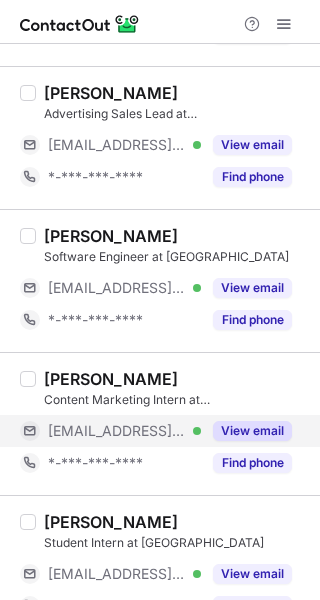 click on "View email" at bounding box center (252, 431) 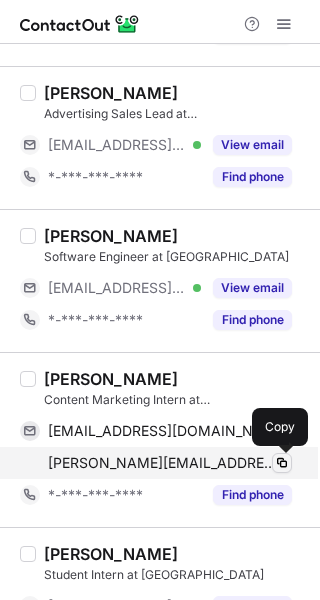 click at bounding box center (282, 463) 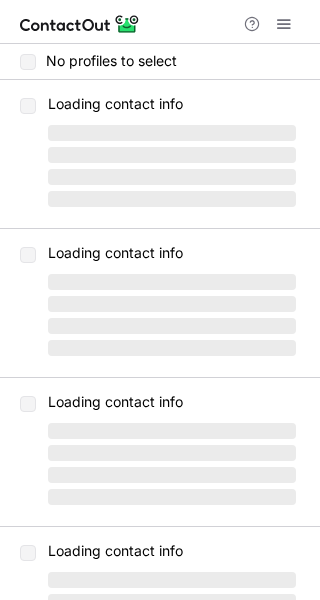 scroll, scrollTop: 0, scrollLeft: 0, axis: both 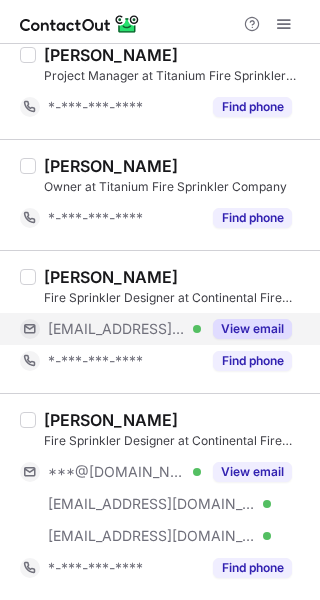 click on "View email" at bounding box center (252, 329) 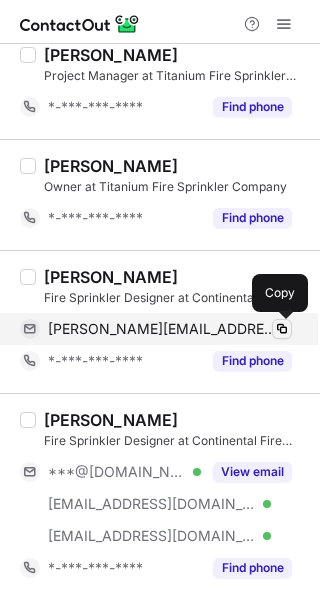click at bounding box center (282, 329) 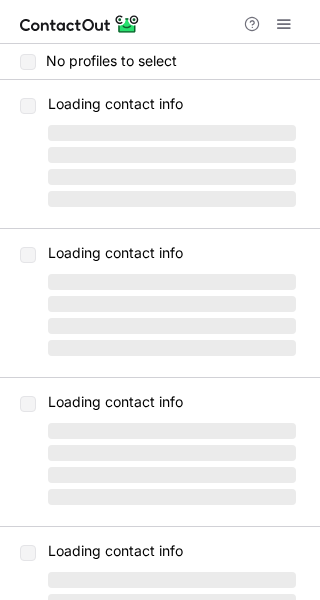 scroll, scrollTop: 0, scrollLeft: 0, axis: both 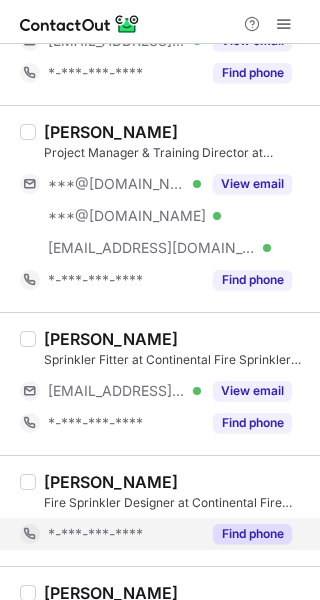 click on "Find phone" at bounding box center (252, 534) 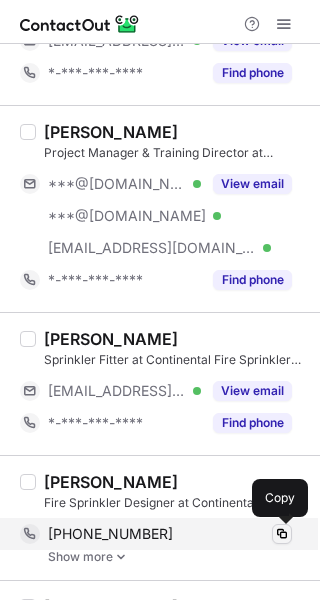 click at bounding box center [282, 534] 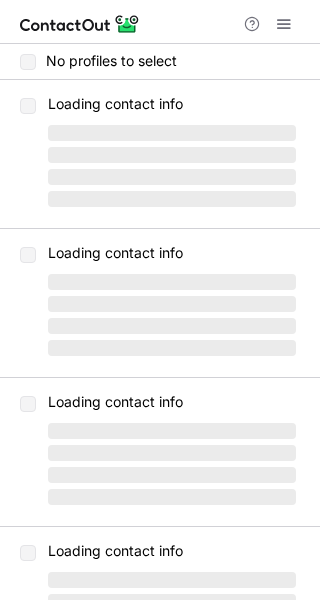 scroll, scrollTop: 0, scrollLeft: 0, axis: both 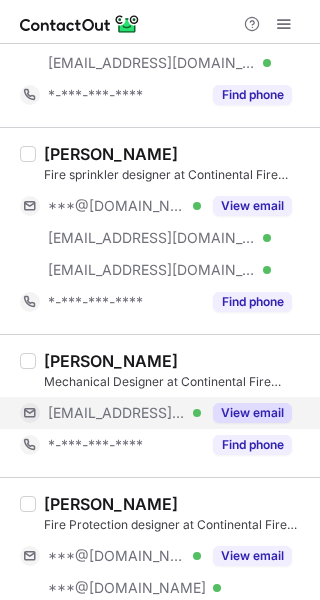 click on "View email" at bounding box center [252, 413] 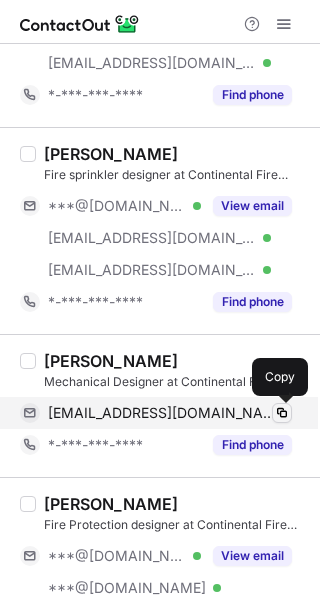 click at bounding box center [282, 413] 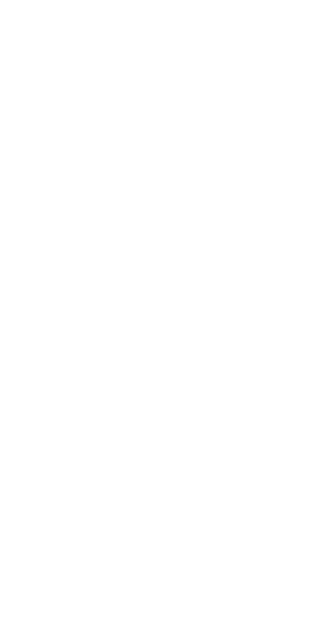 scroll, scrollTop: 0, scrollLeft: 0, axis: both 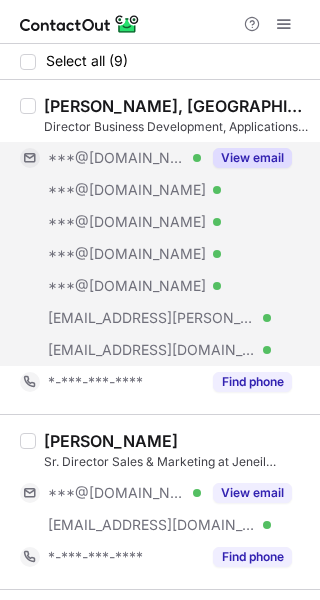 click on "View email" at bounding box center (252, 158) 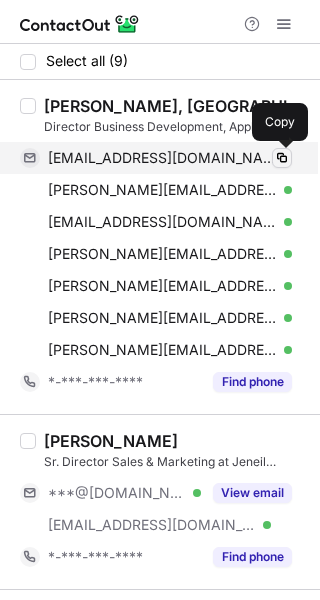 click at bounding box center (282, 158) 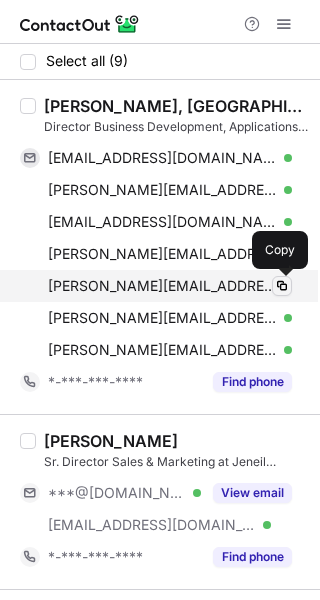 click at bounding box center (282, 286) 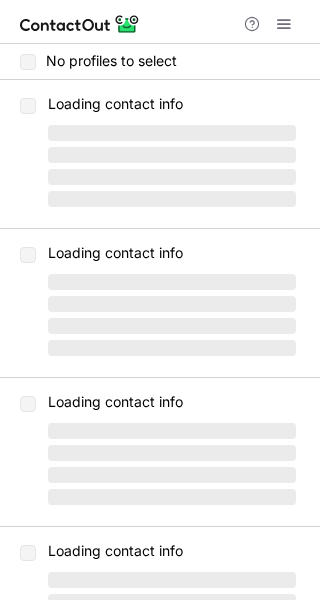 scroll, scrollTop: 0, scrollLeft: 0, axis: both 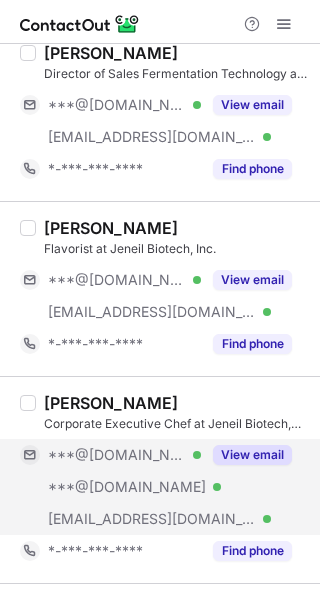 click on "View email" at bounding box center (252, 455) 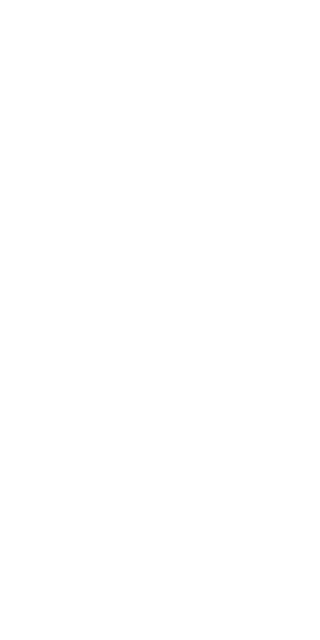 scroll, scrollTop: 0, scrollLeft: 0, axis: both 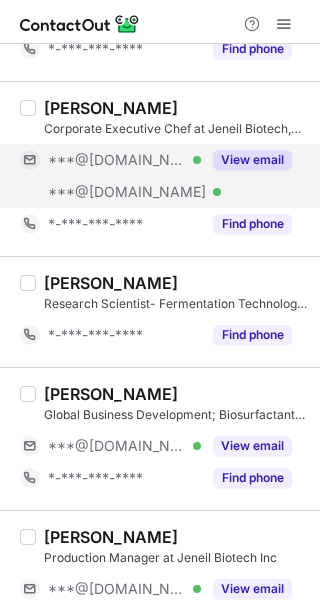 click on "View email" at bounding box center [252, 160] 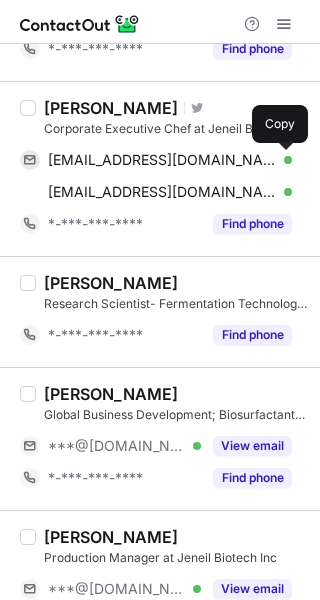 click at bounding box center (282, 160) 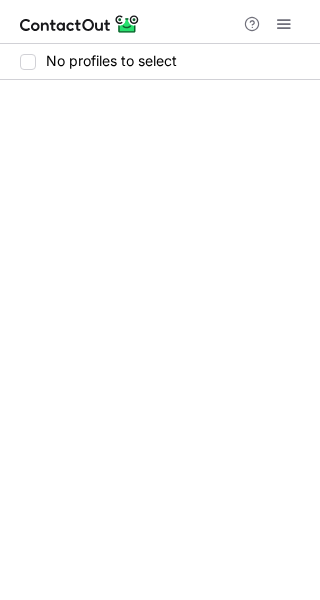 scroll, scrollTop: 0, scrollLeft: 0, axis: both 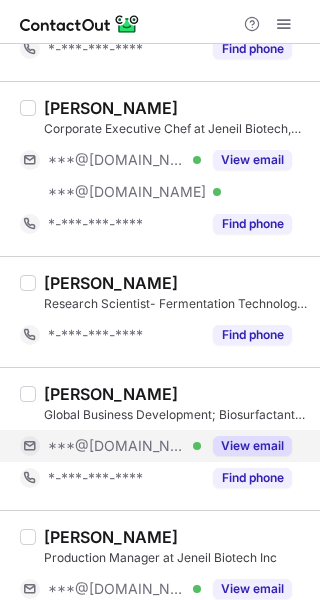 click on "View email" at bounding box center [252, 446] 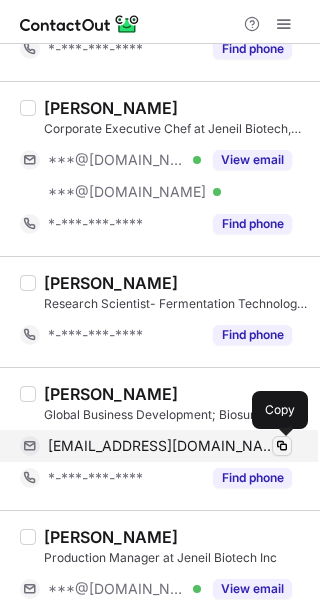click at bounding box center [282, 446] 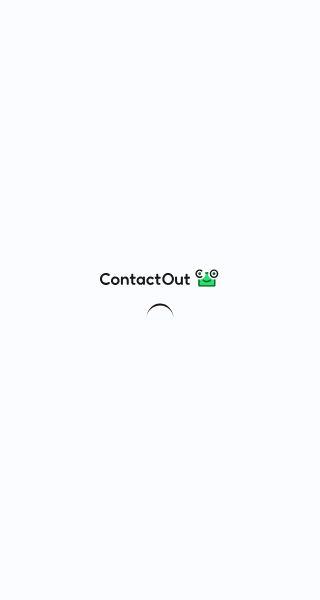 scroll, scrollTop: 0, scrollLeft: 0, axis: both 